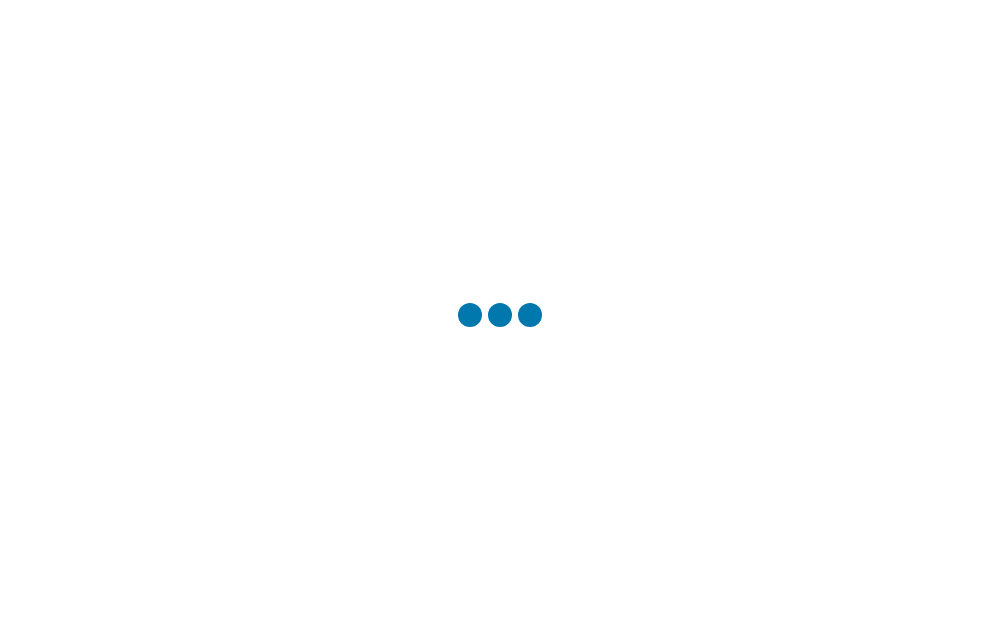 scroll, scrollTop: 0, scrollLeft: 0, axis: both 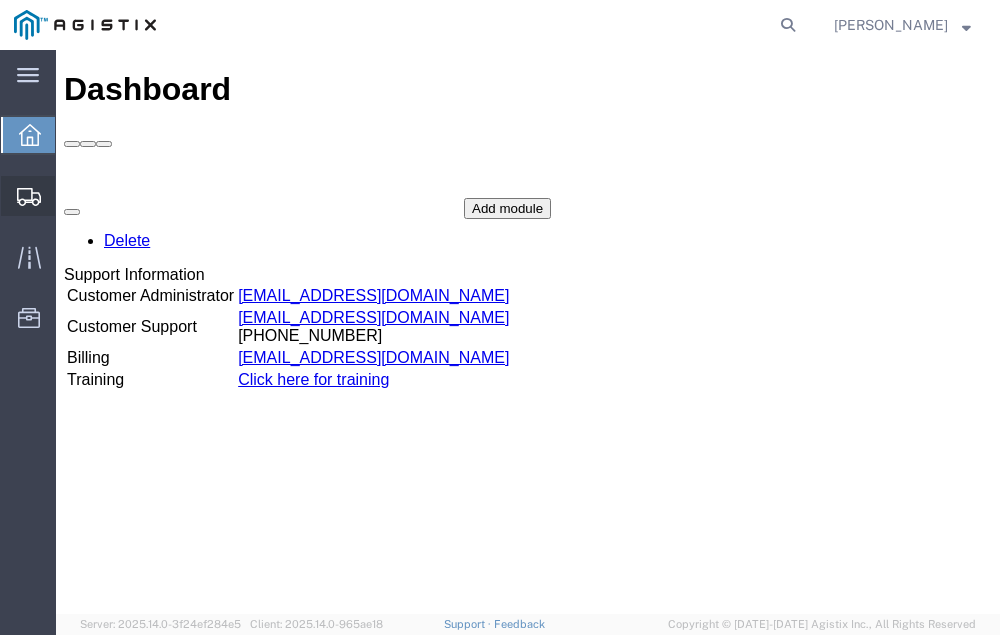 click on "Shipment Manager" 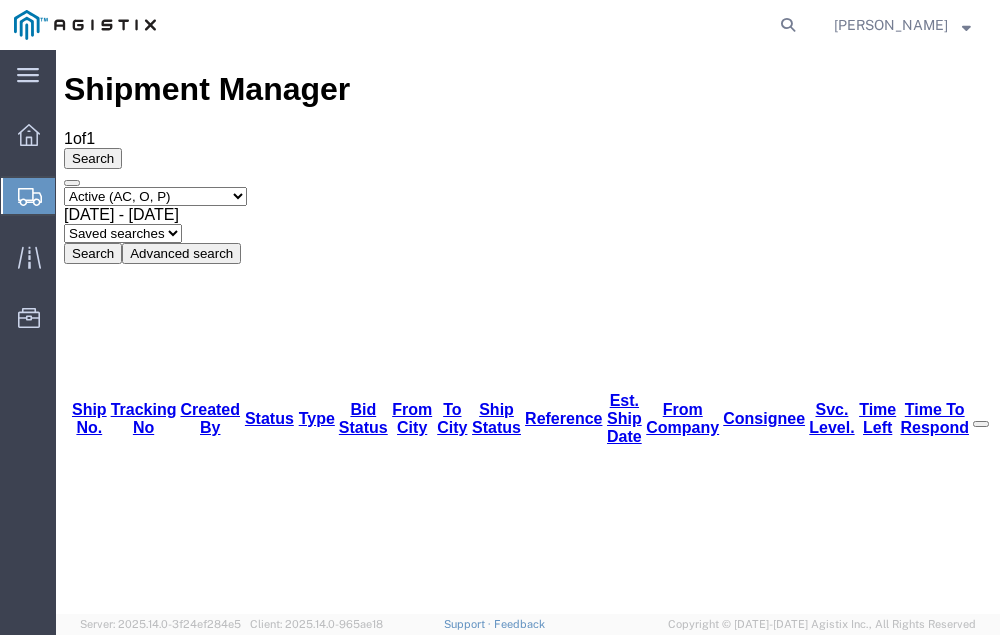click on "56181841" at bounding box center (119, 1237) 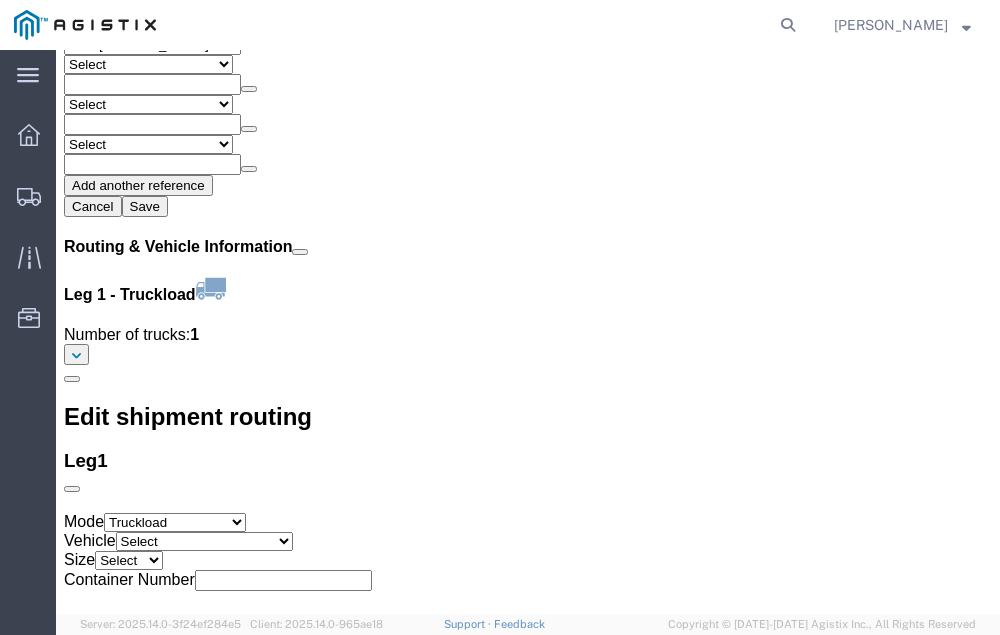 scroll, scrollTop: 2276, scrollLeft: 0, axis: vertical 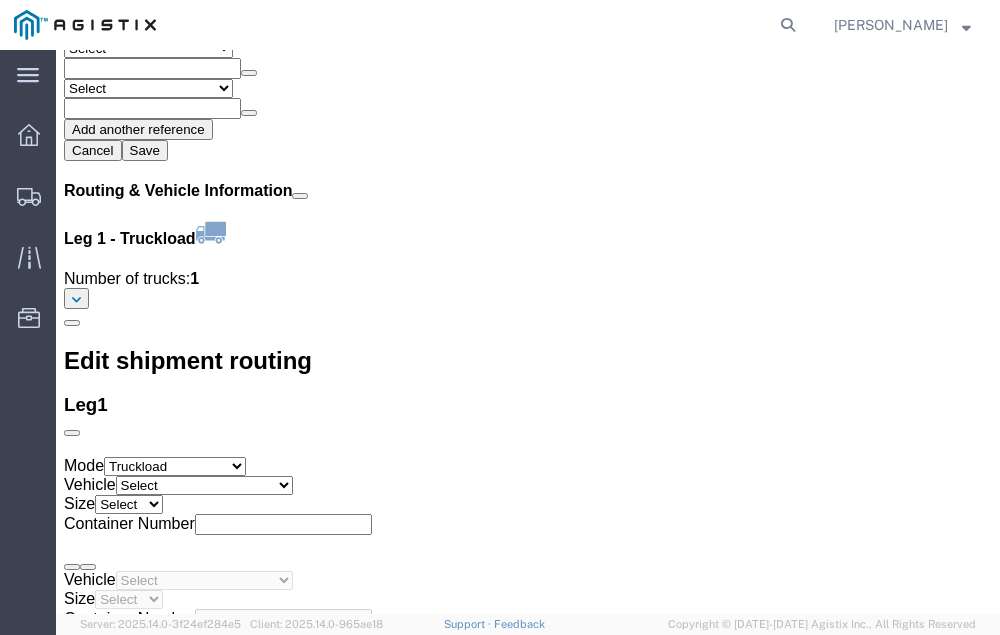click on "Confirm" 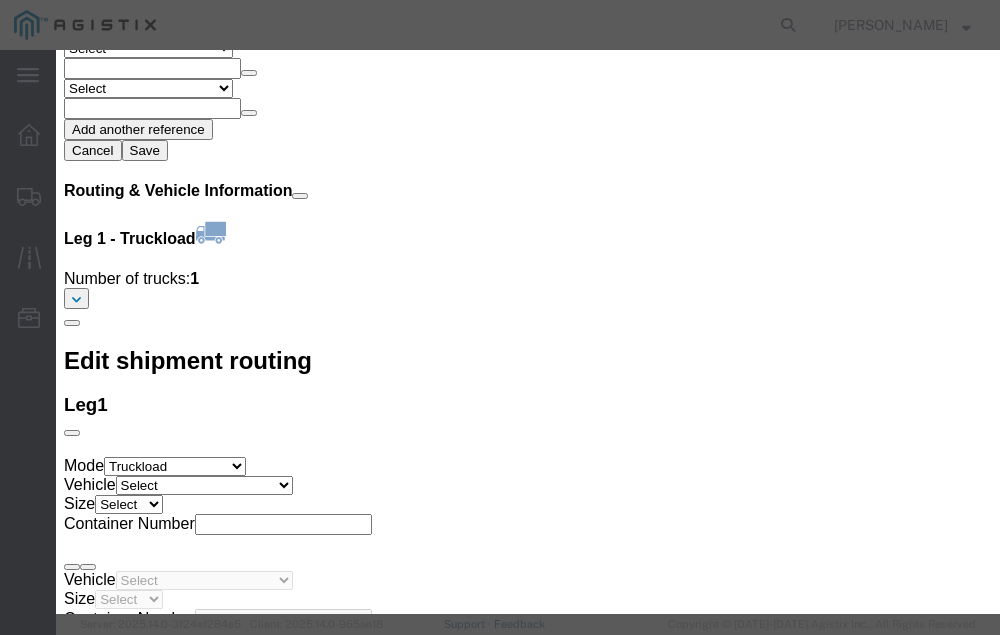 click 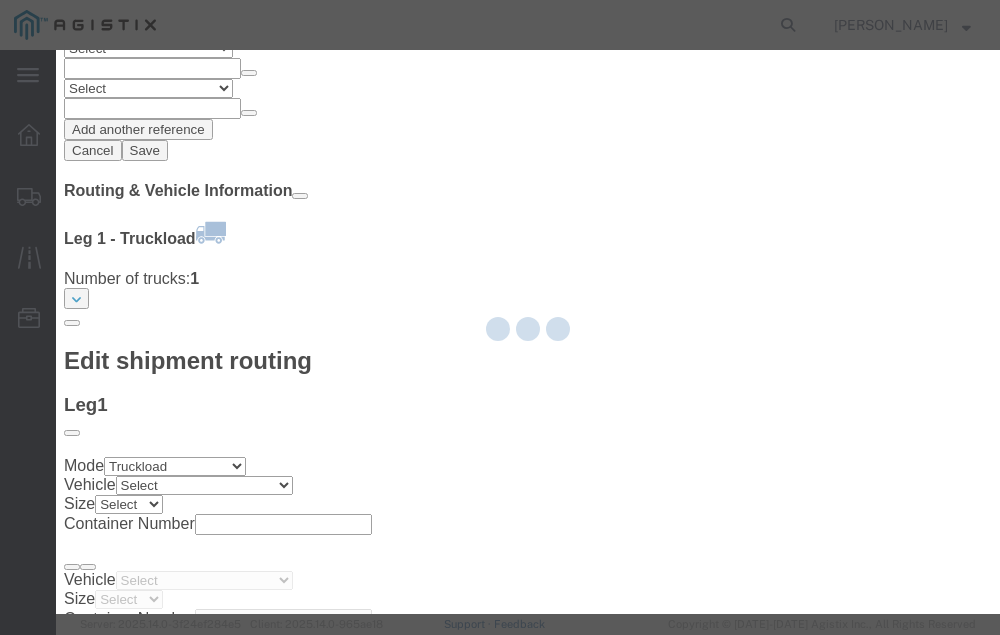 type on "[PERSON_NAME]" 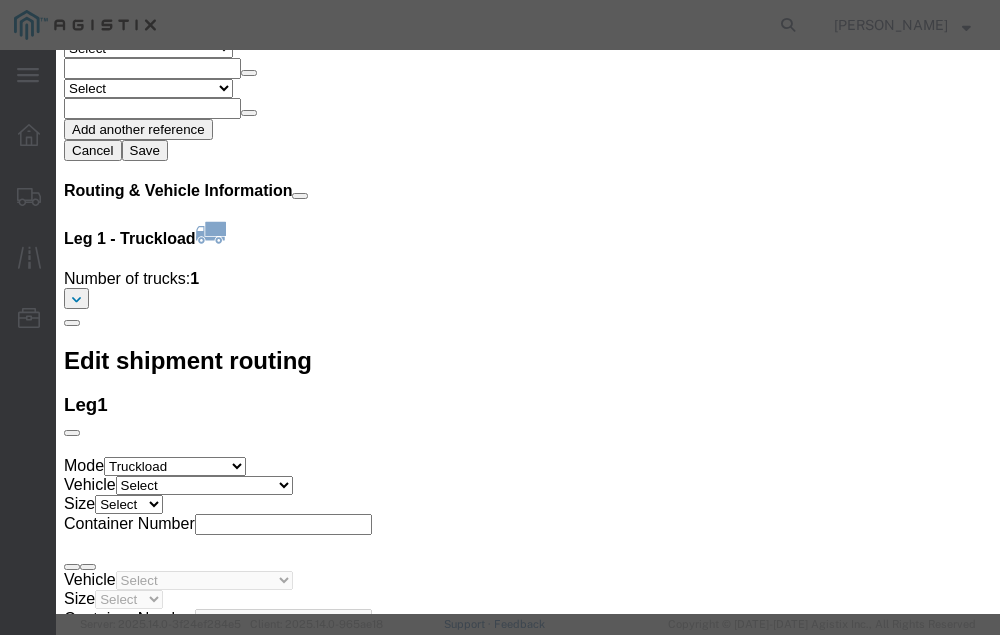 click 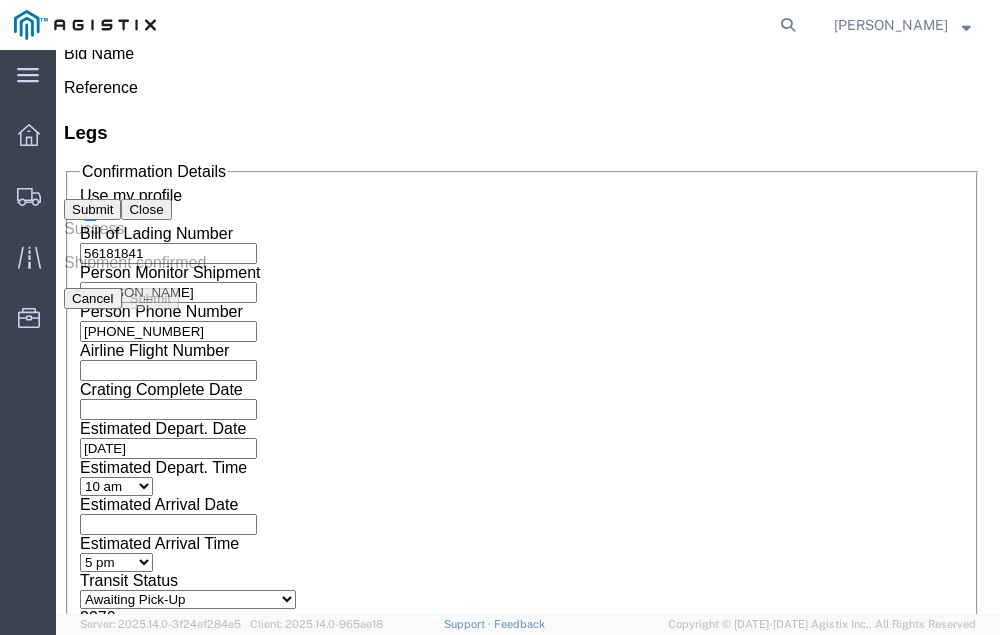 scroll, scrollTop: 0, scrollLeft: 0, axis: both 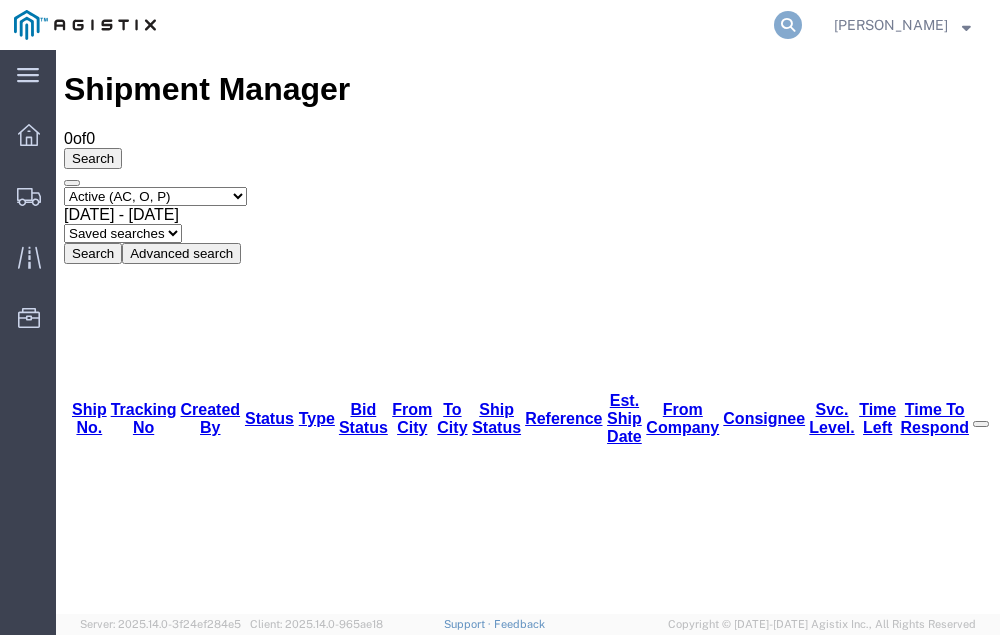 click 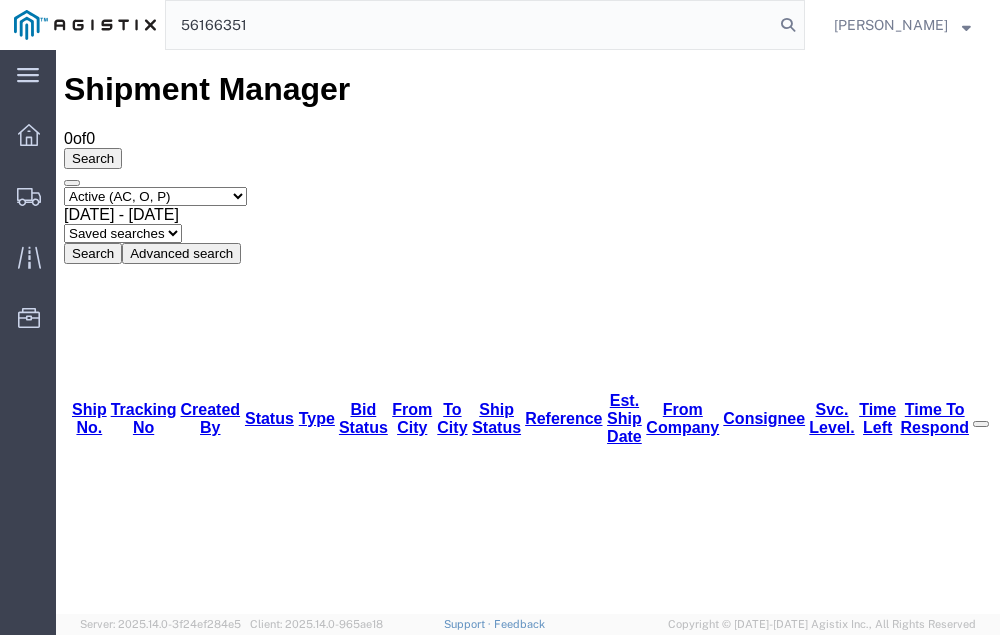 type on "56166351" 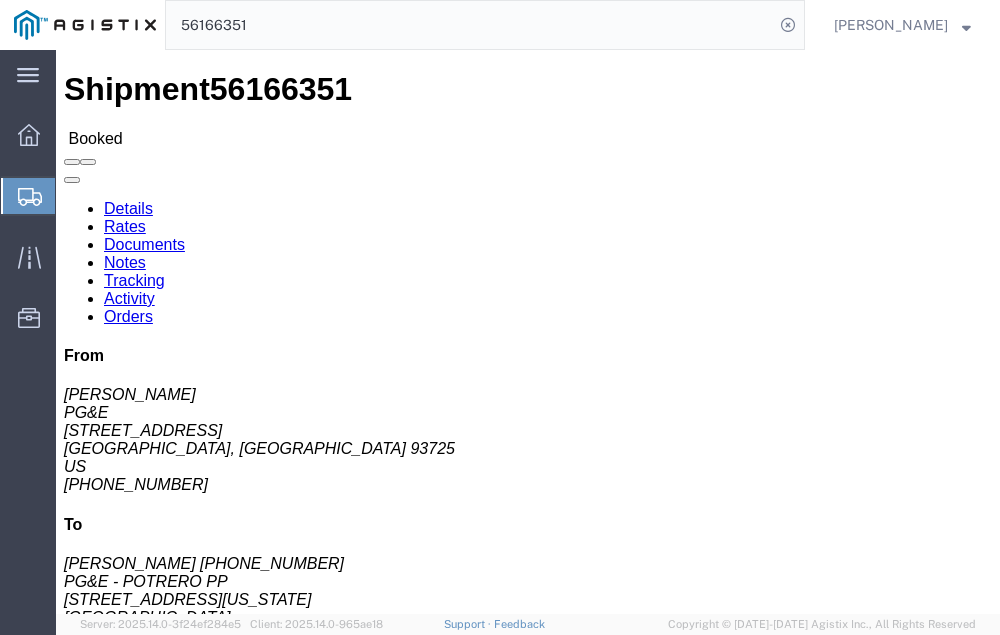 click on "Tracking" 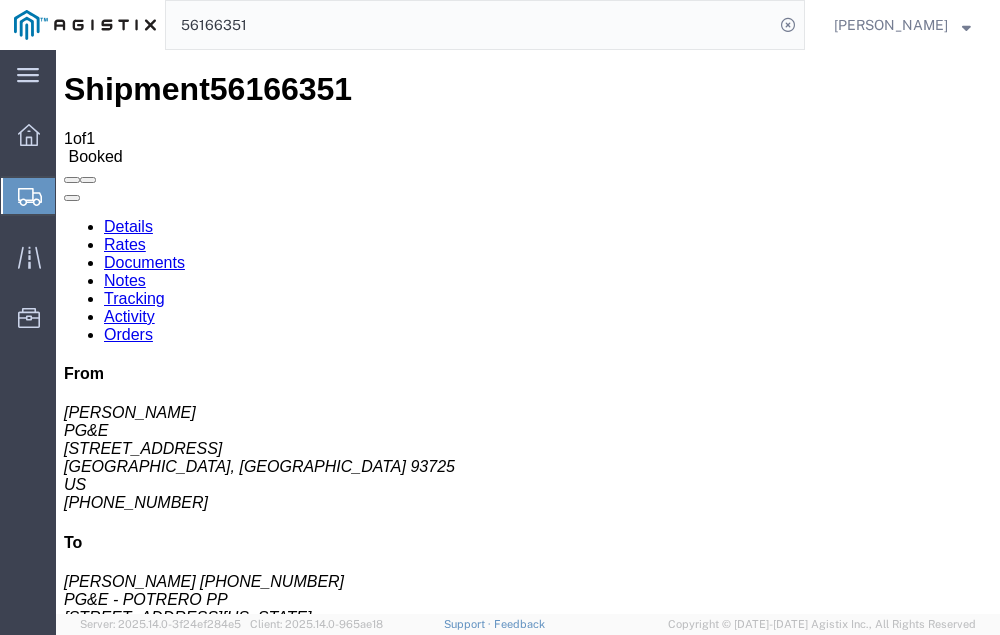 click on "Add New Tracking" at bounding box center (229, 1105) 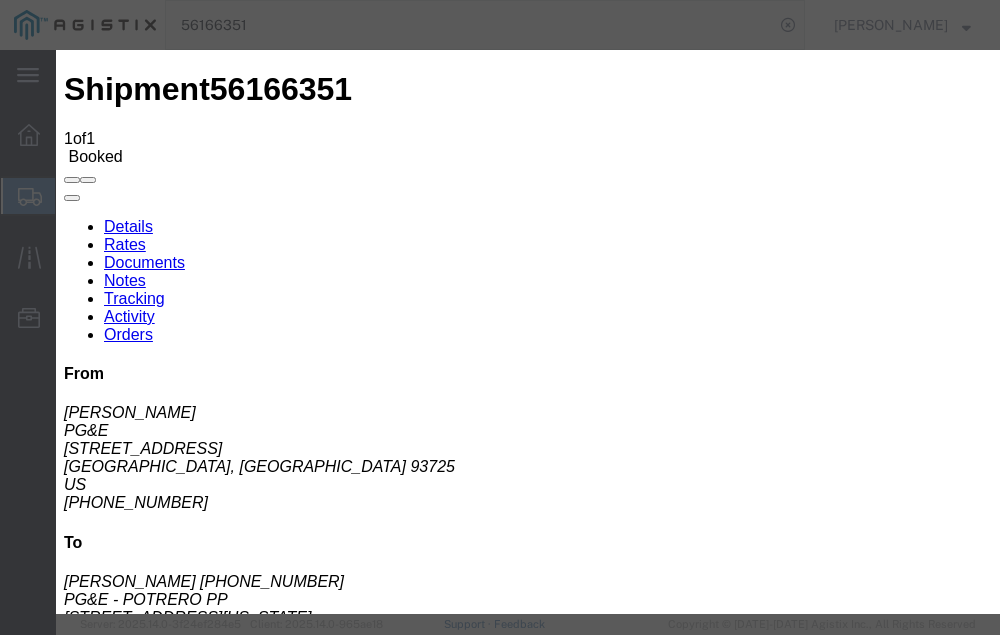 type on "[DATE]" 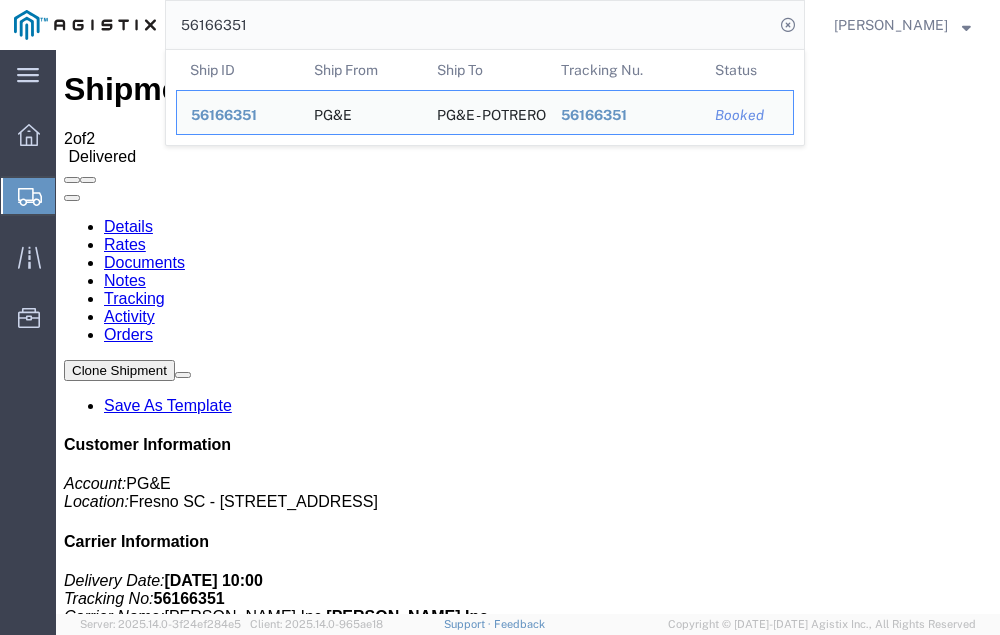 click on "56166351" 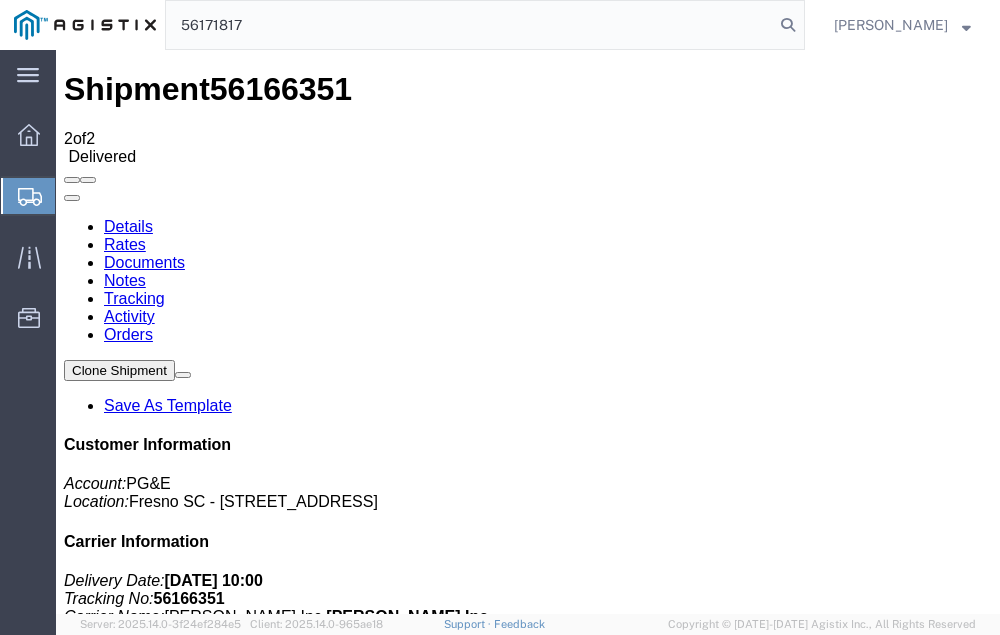 type on "56171817" 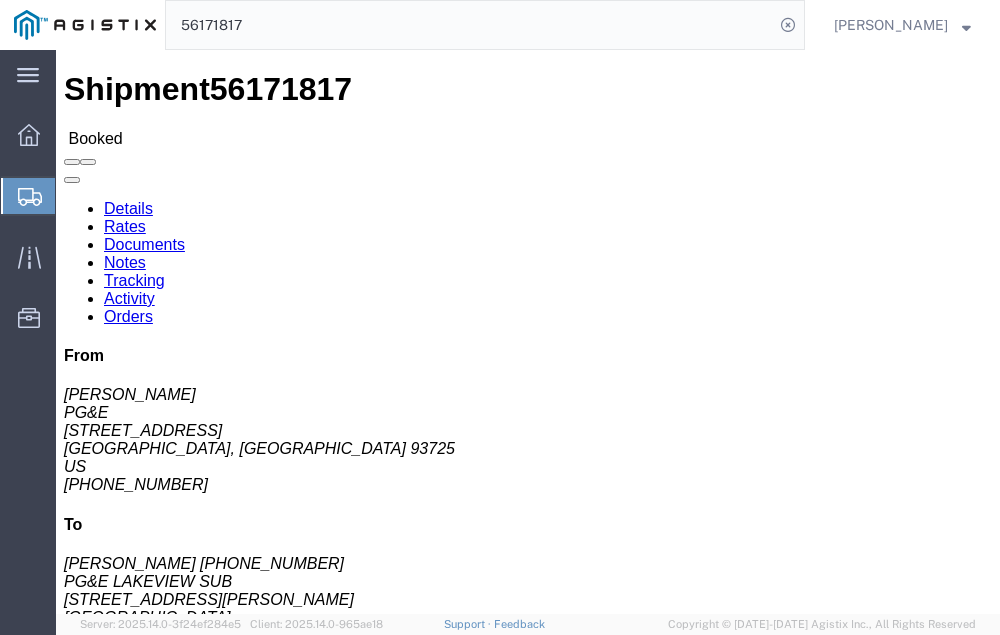 click on "Tracking" 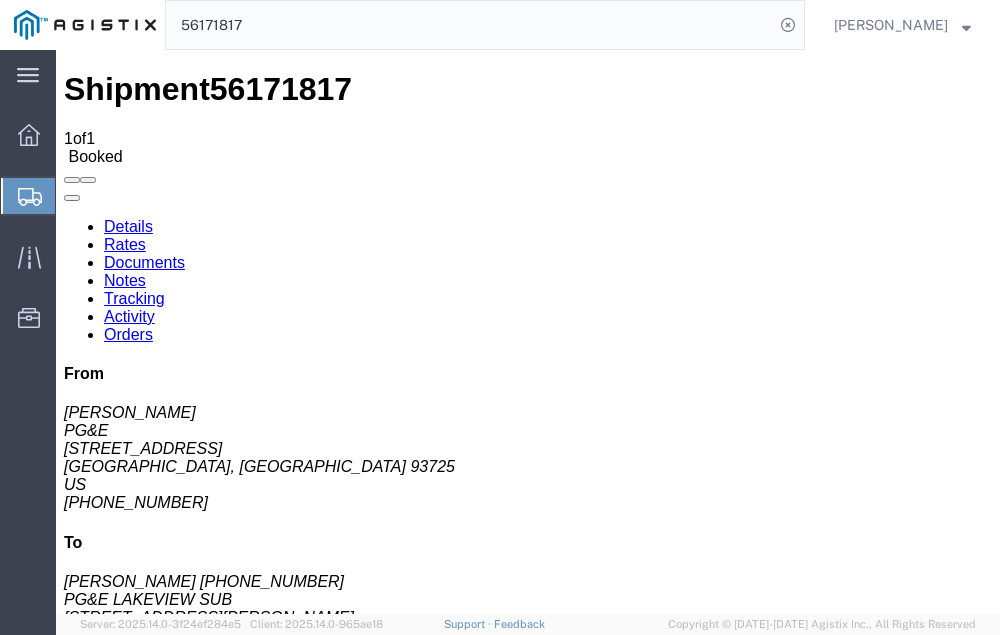 click on "Add New Tracking" at bounding box center [229, 1105] 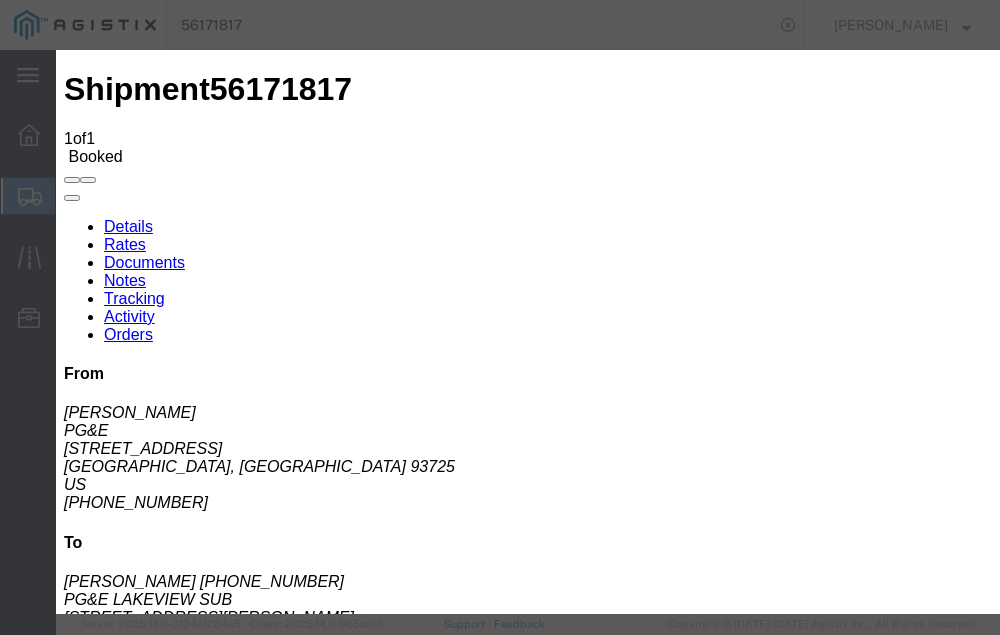 type on "[DATE]" 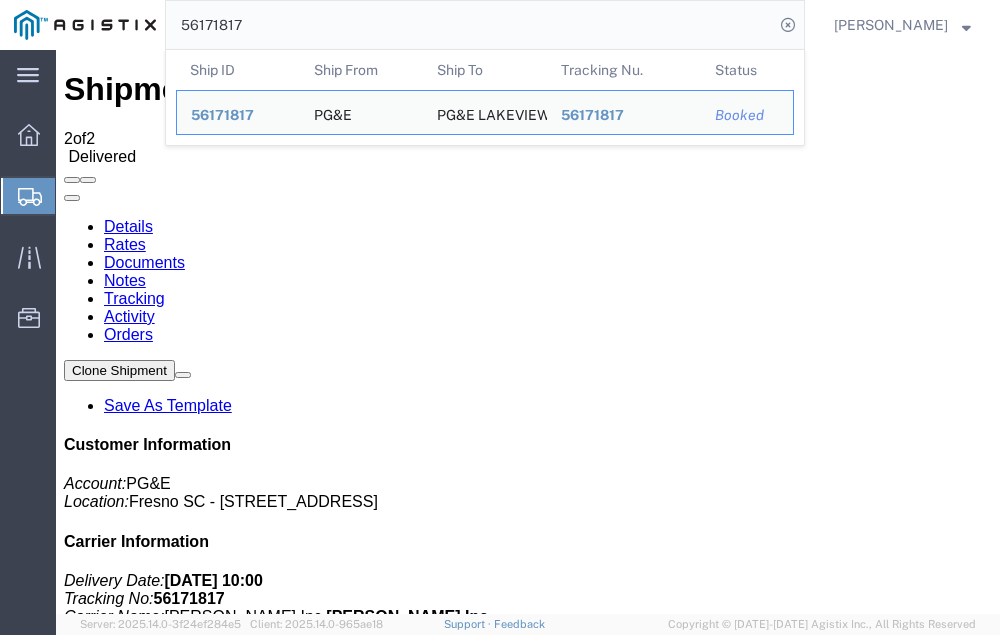 click on "56171817" 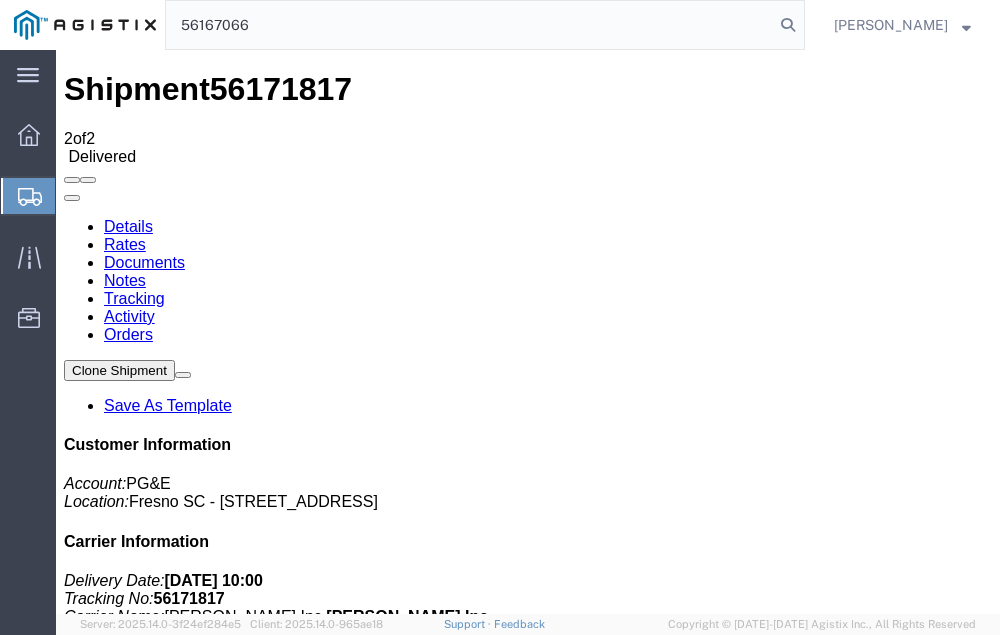 type on "56167066" 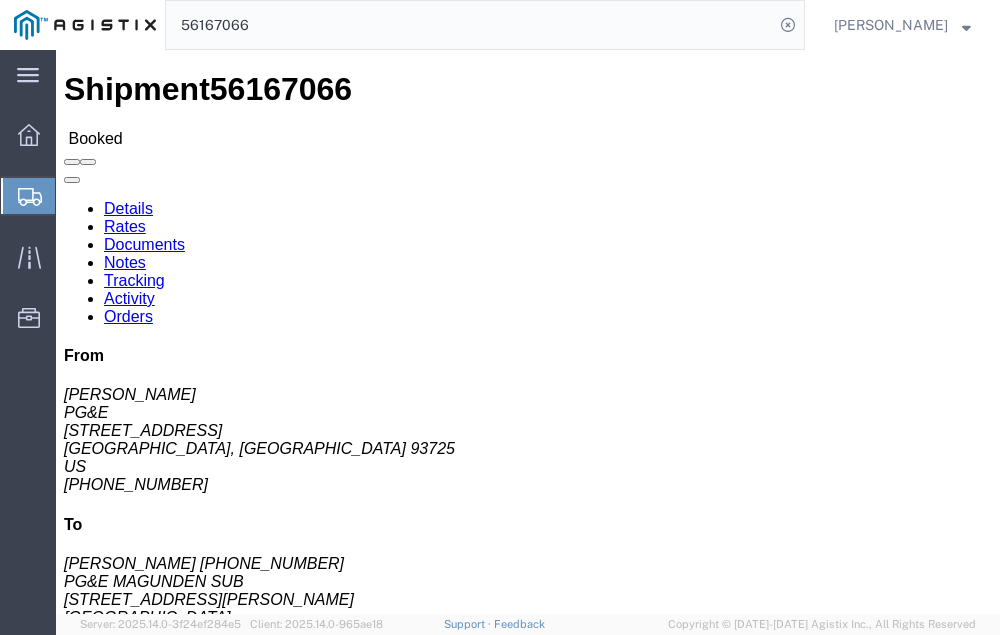 click on "Tracking" 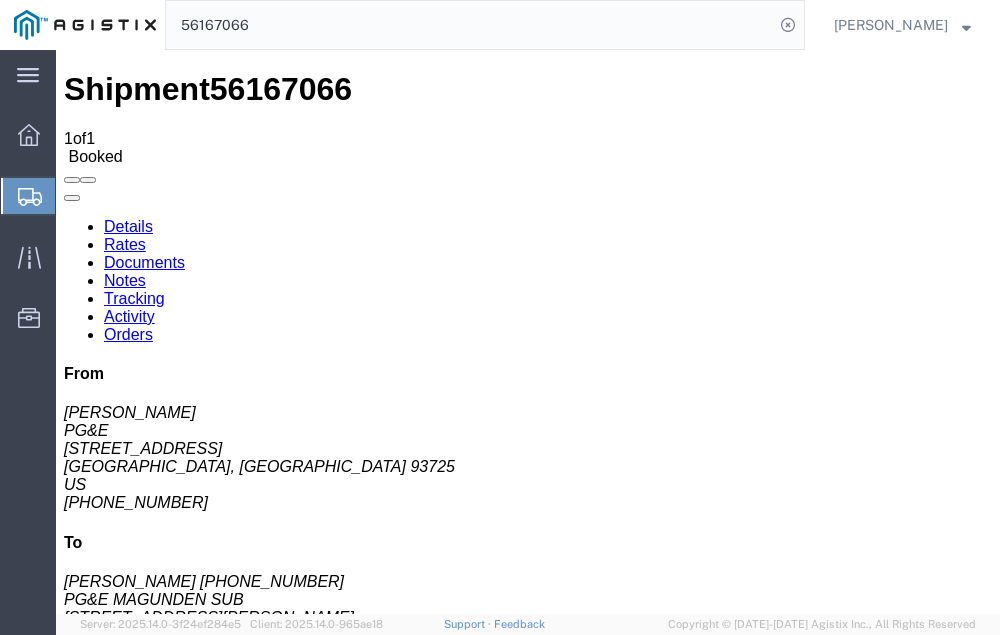 click on "Add New Tracking" at bounding box center (229, 1105) 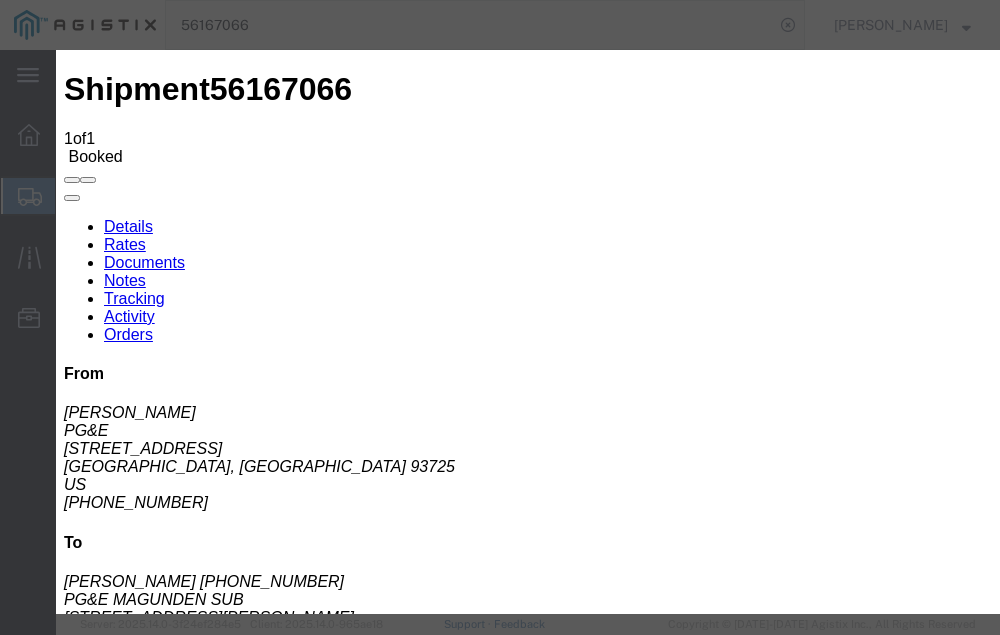 type on "[DATE]" 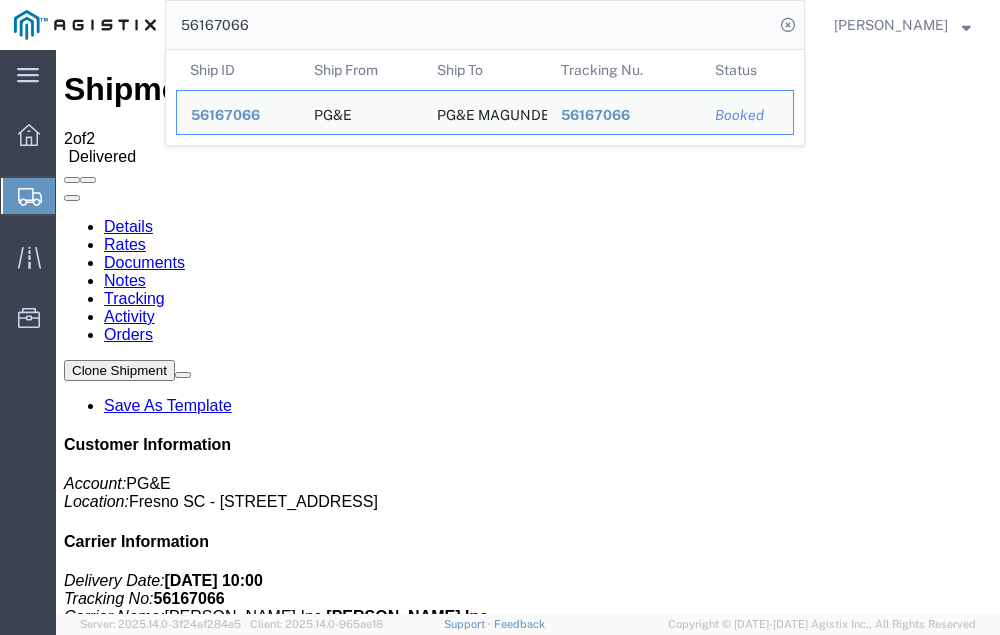 click on "56167066" 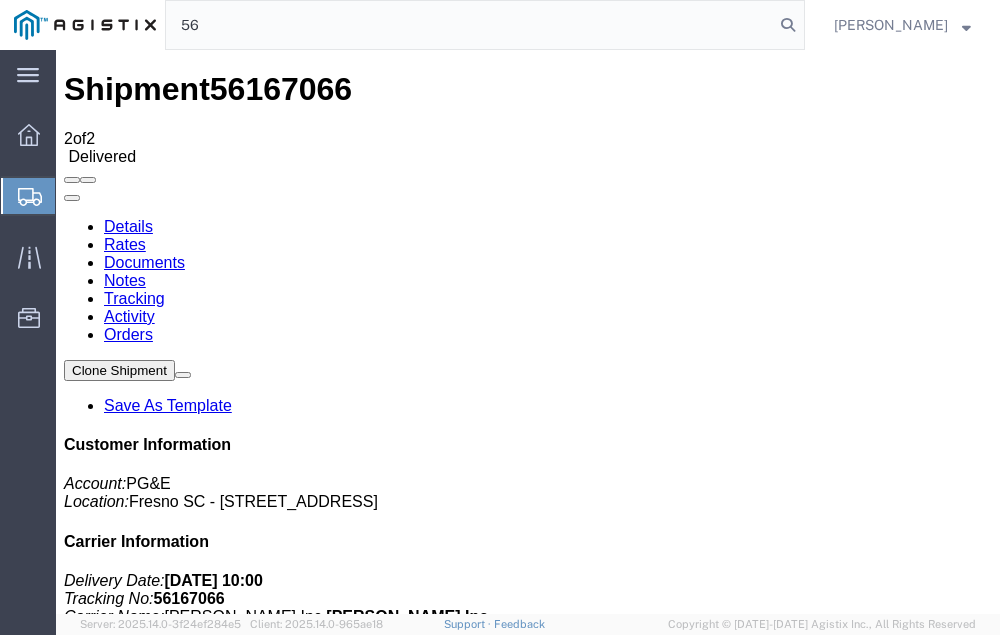 type on "5" 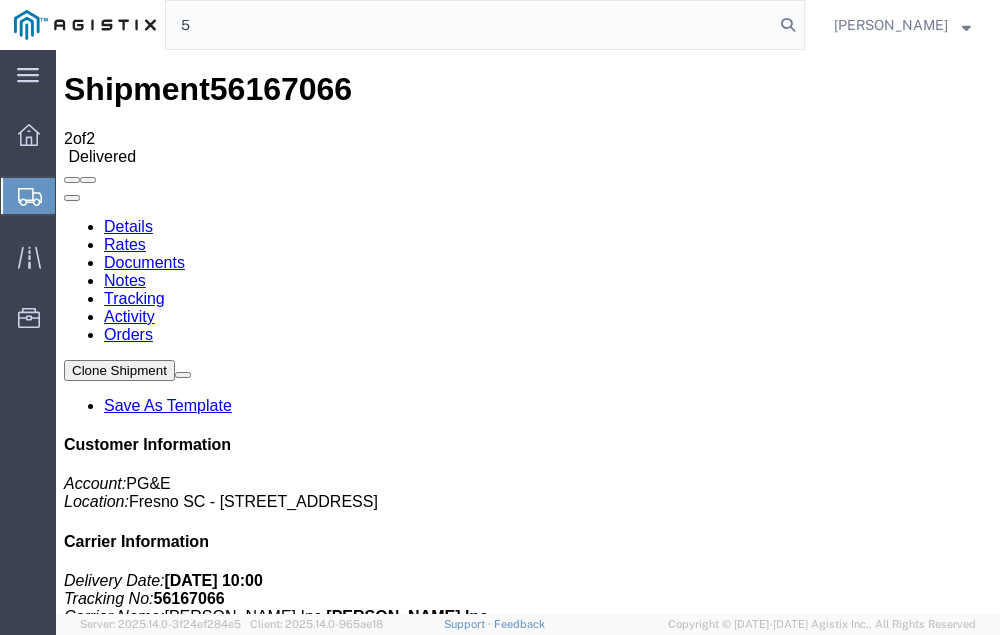 type 